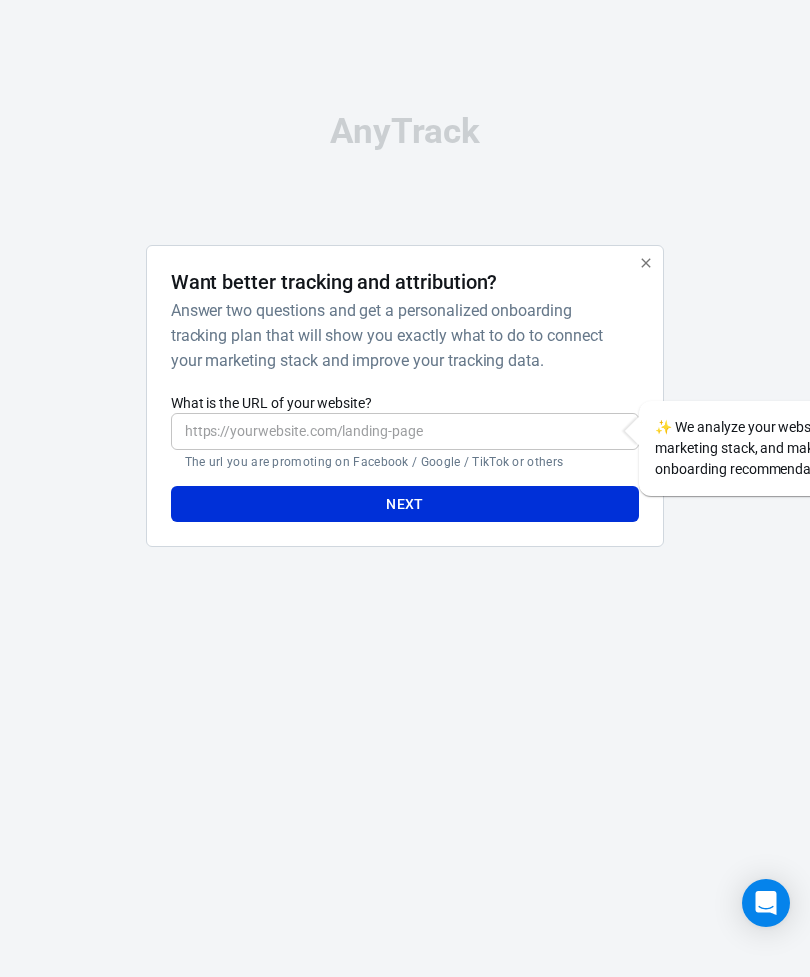 scroll, scrollTop: 0, scrollLeft: 0, axis: both 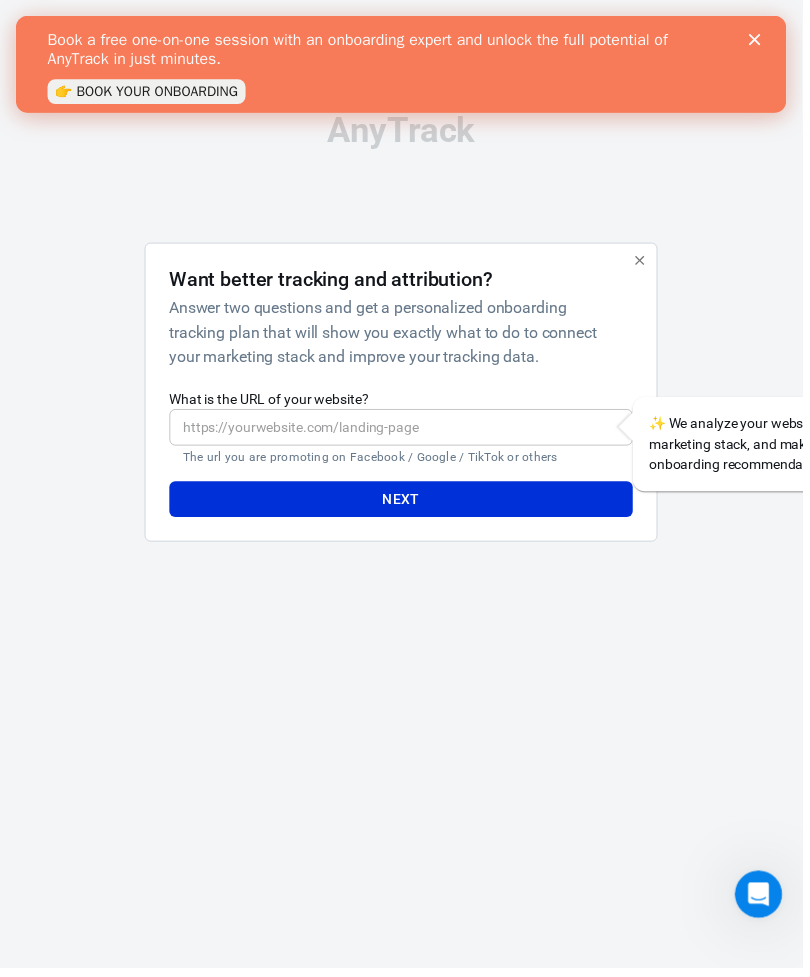 click at bounding box center (765, 39) 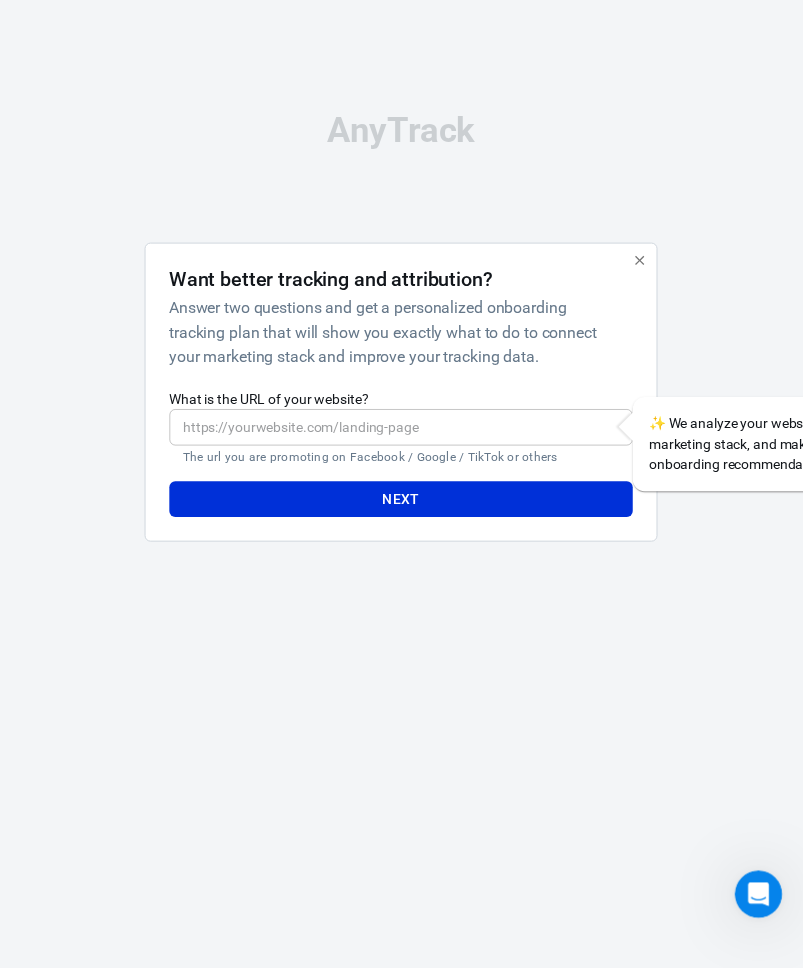 click on "What is the URL of your website?" at bounding box center (405, 431) 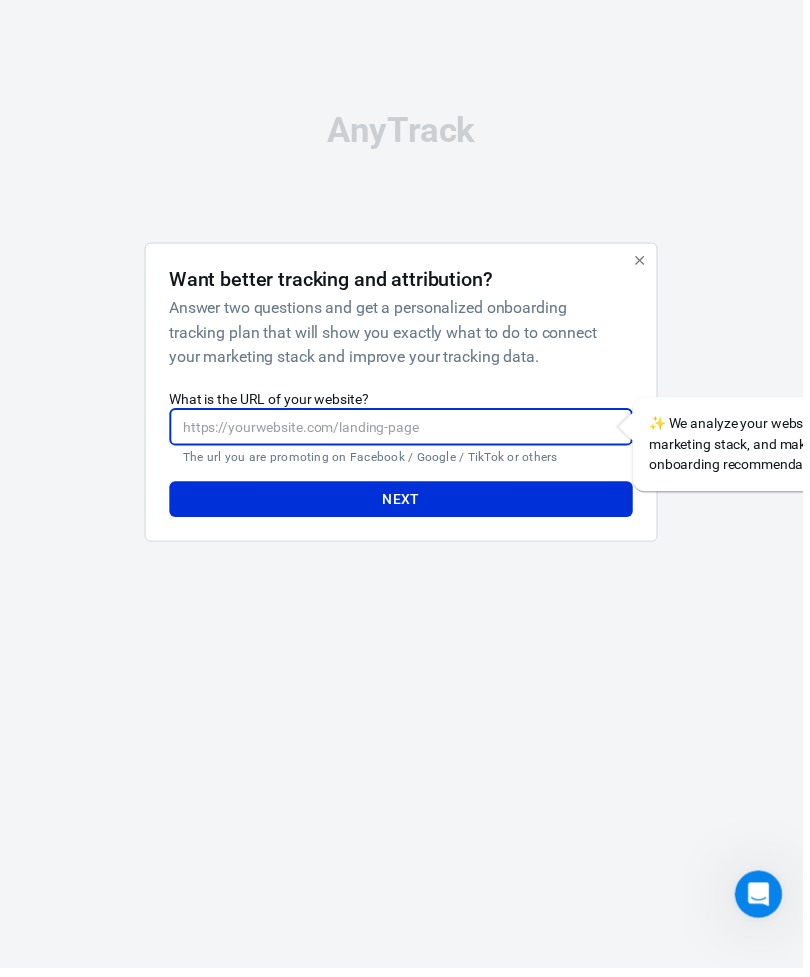 paste on "[URL][DOMAIN_NAME]" 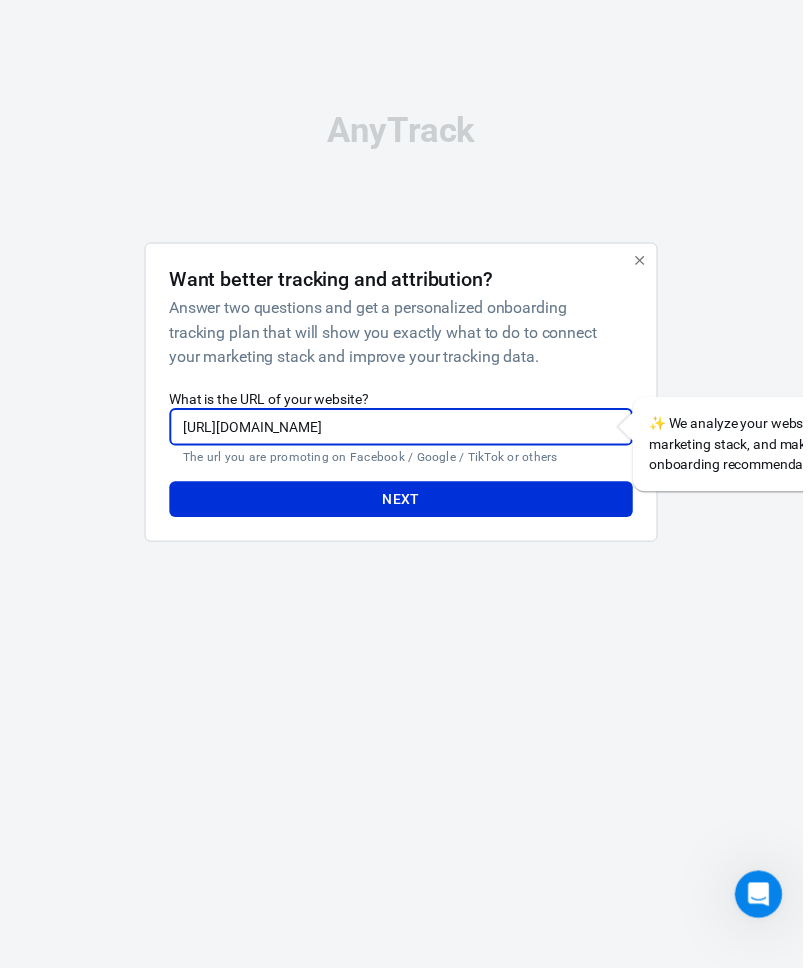 click on "Next" at bounding box center [405, 504] 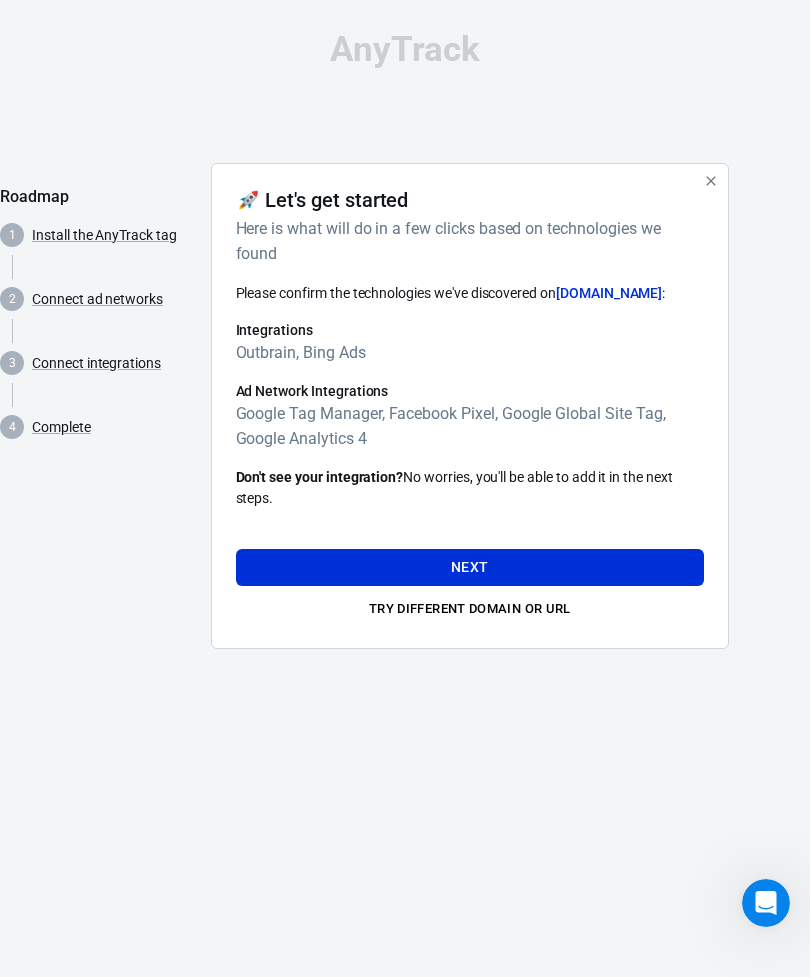 click 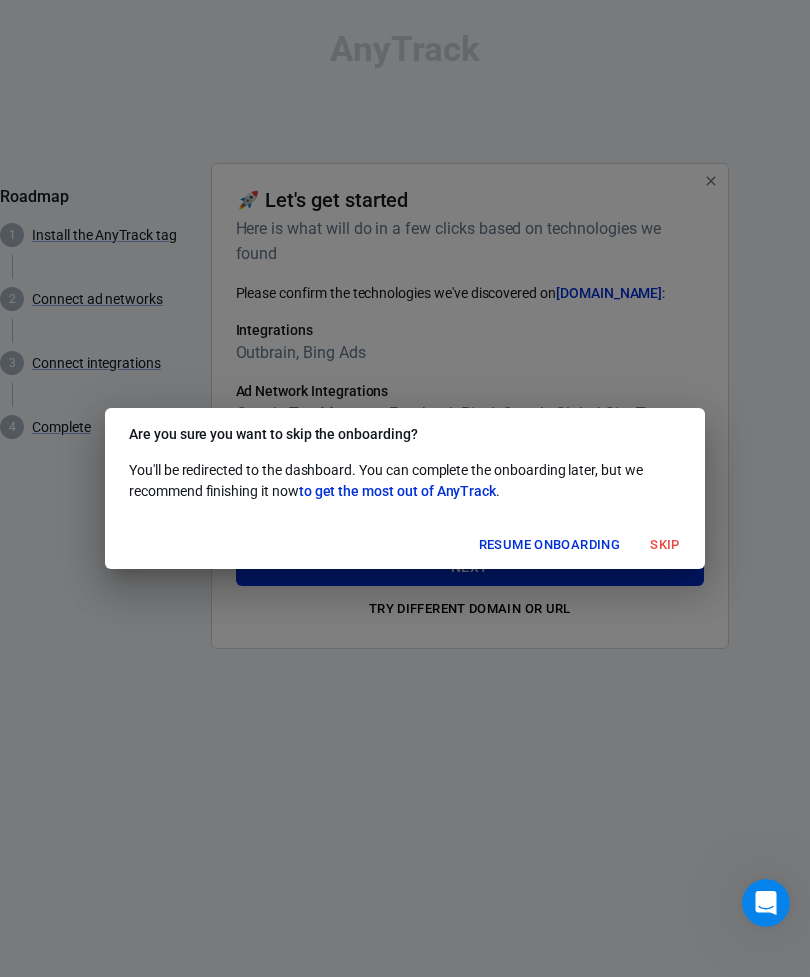 click on "Skip" at bounding box center (665, 545) 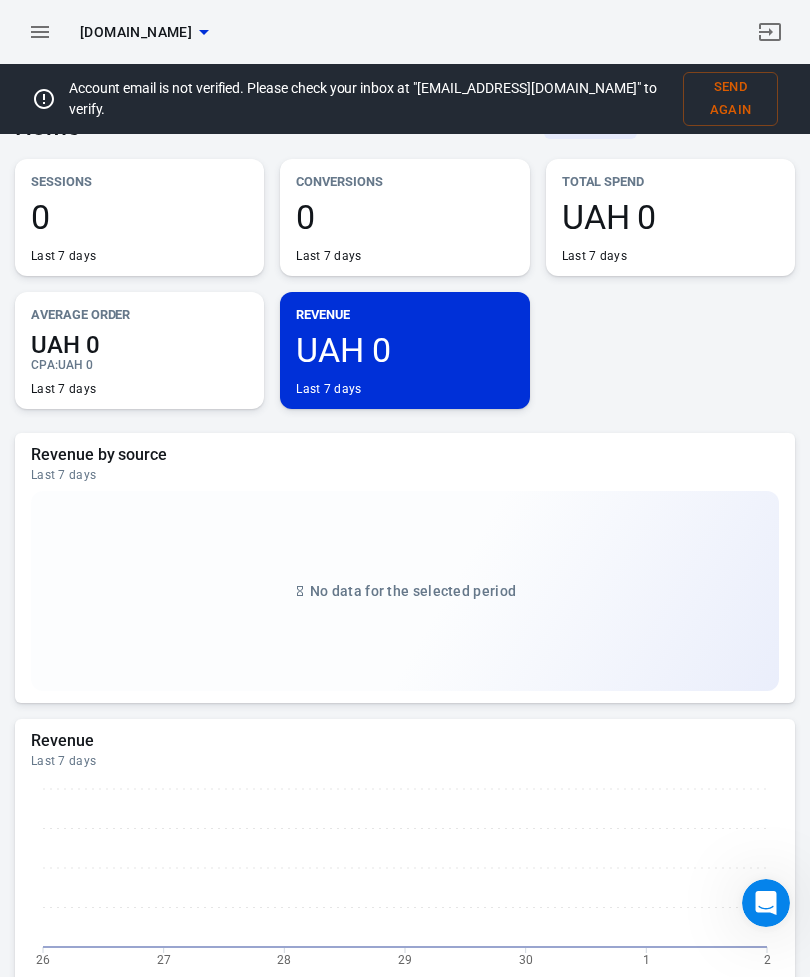 scroll, scrollTop: 0, scrollLeft: 0, axis: both 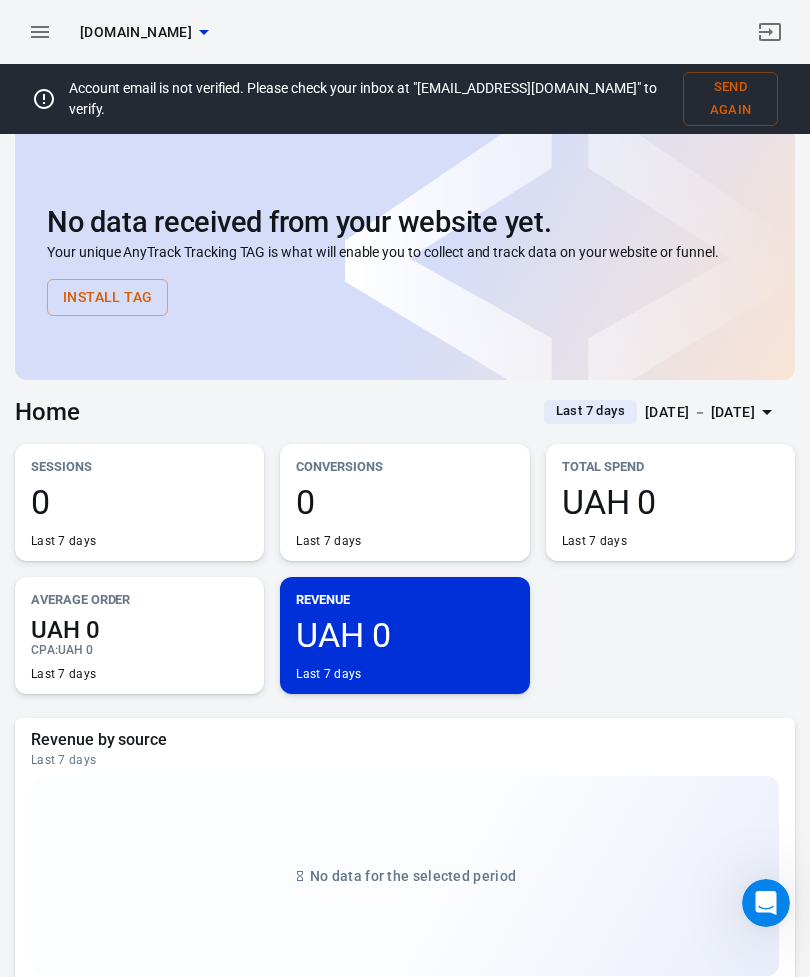 click at bounding box center [40, 32] 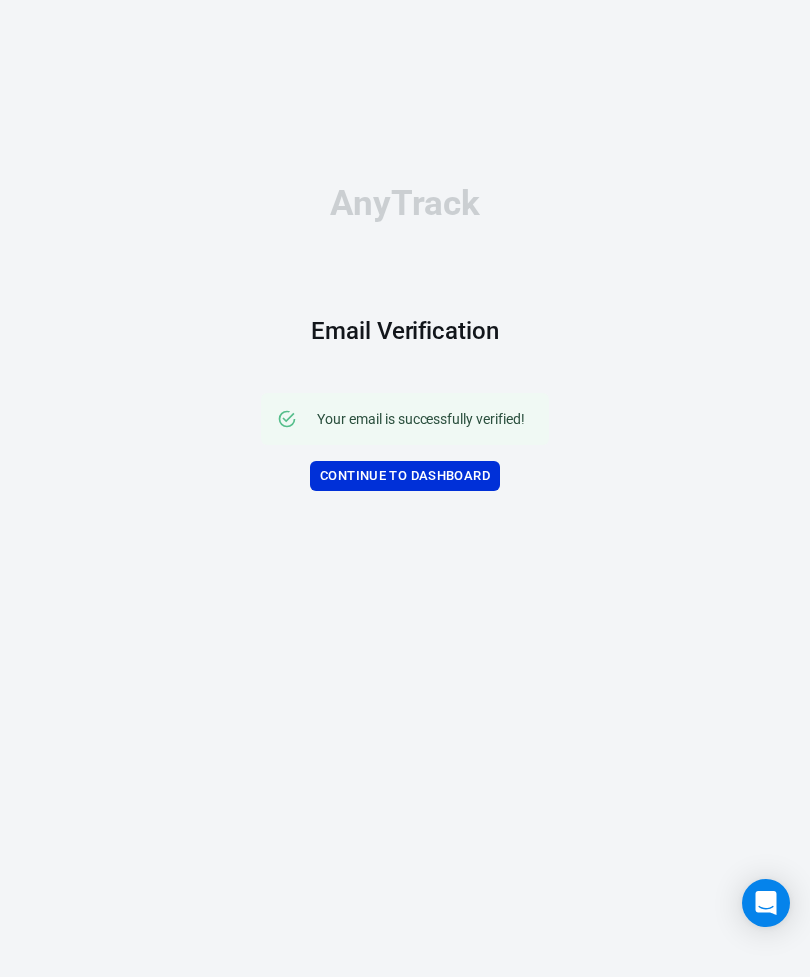 scroll, scrollTop: 0, scrollLeft: 0, axis: both 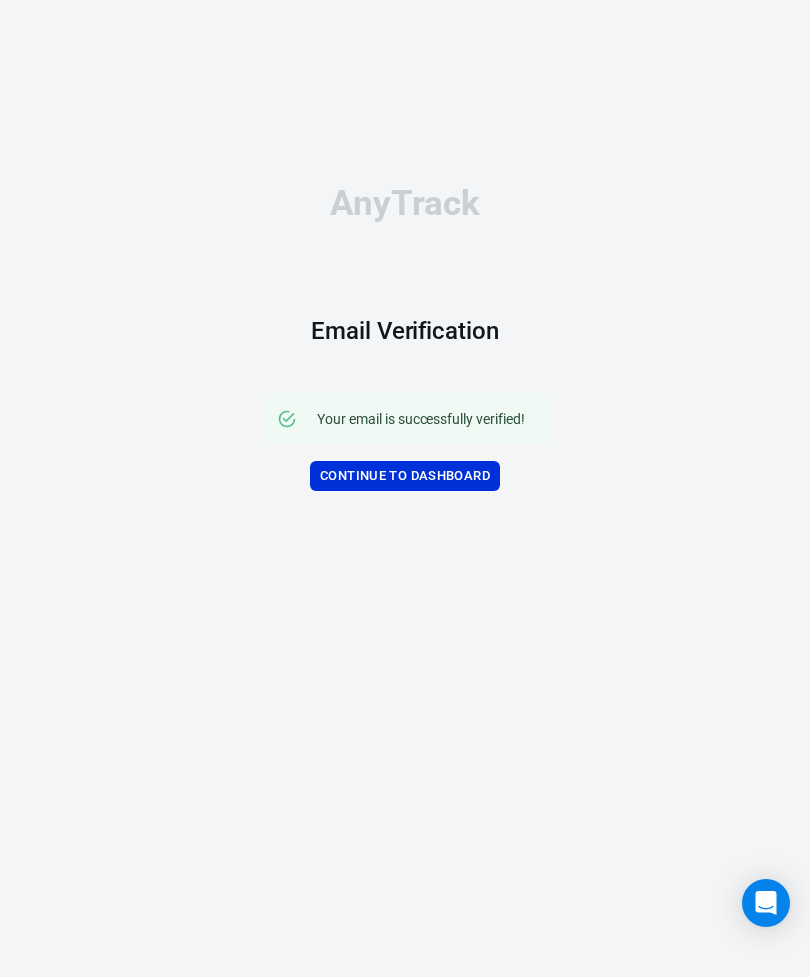 click on "Continue to Dashboard" at bounding box center [405, 476] 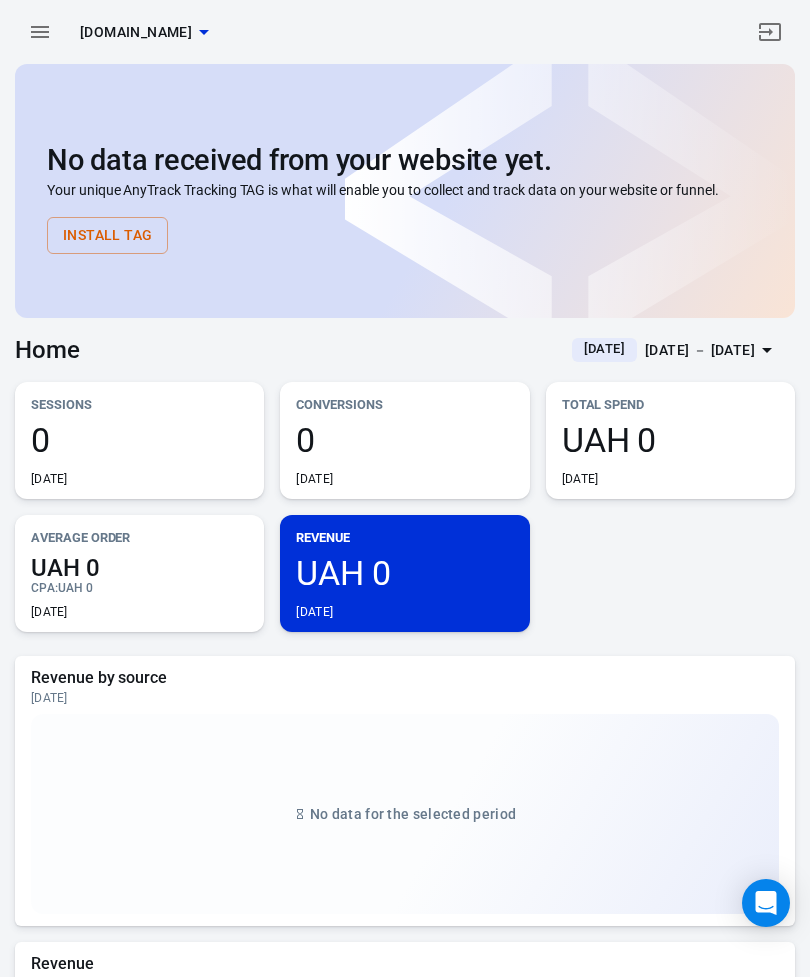 click on "[DOMAIN_NAME]" at bounding box center [136, 32] 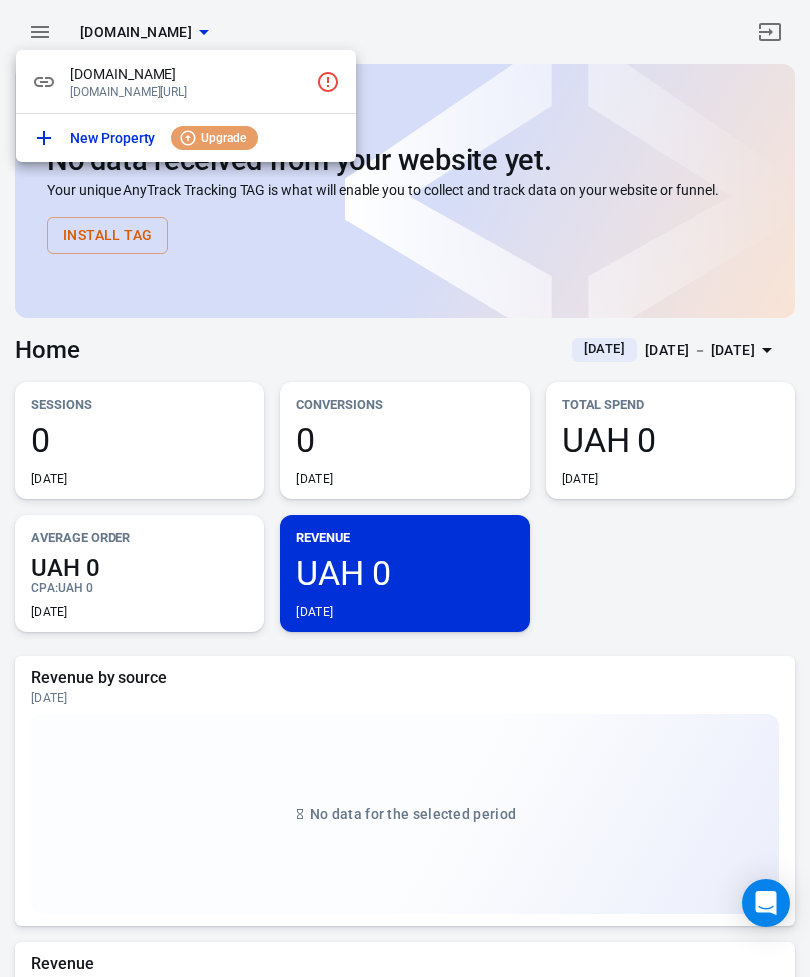 click at bounding box center [328, 82] 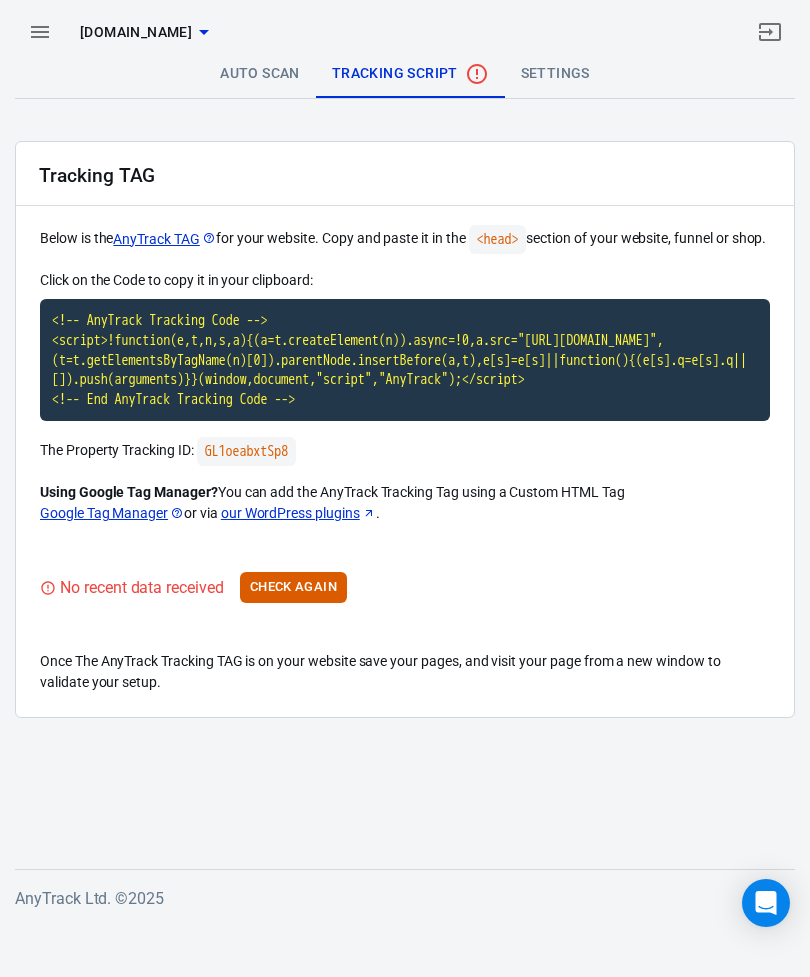 click on "Settings" at bounding box center [555, 74] 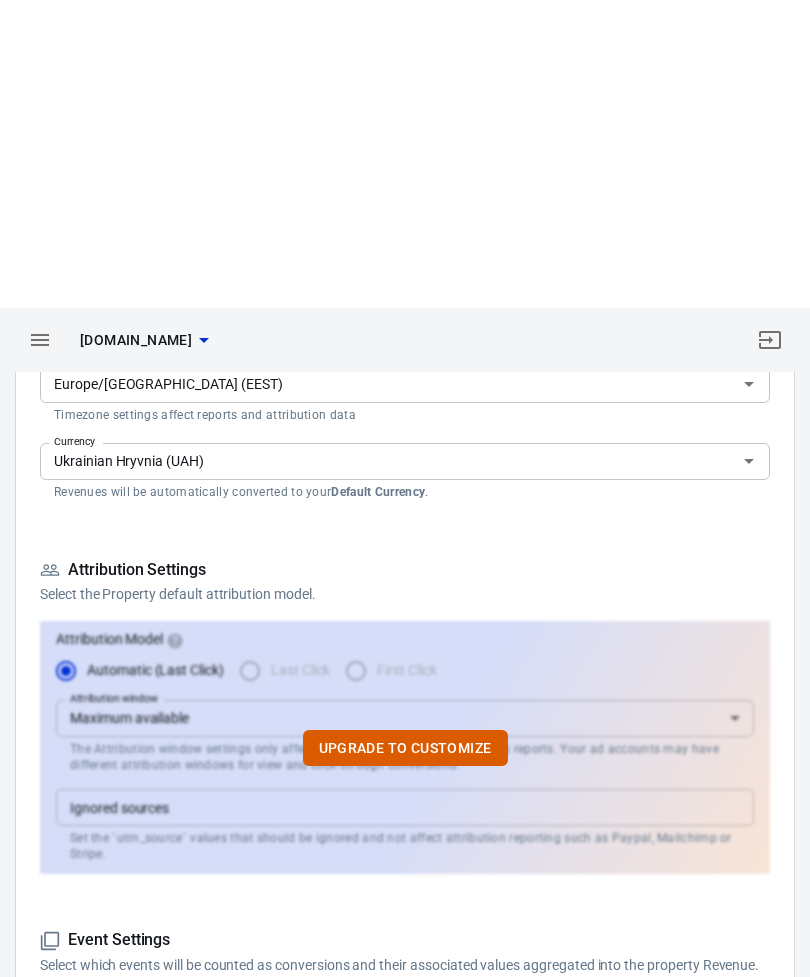 scroll, scrollTop: 0, scrollLeft: 0, axis: both 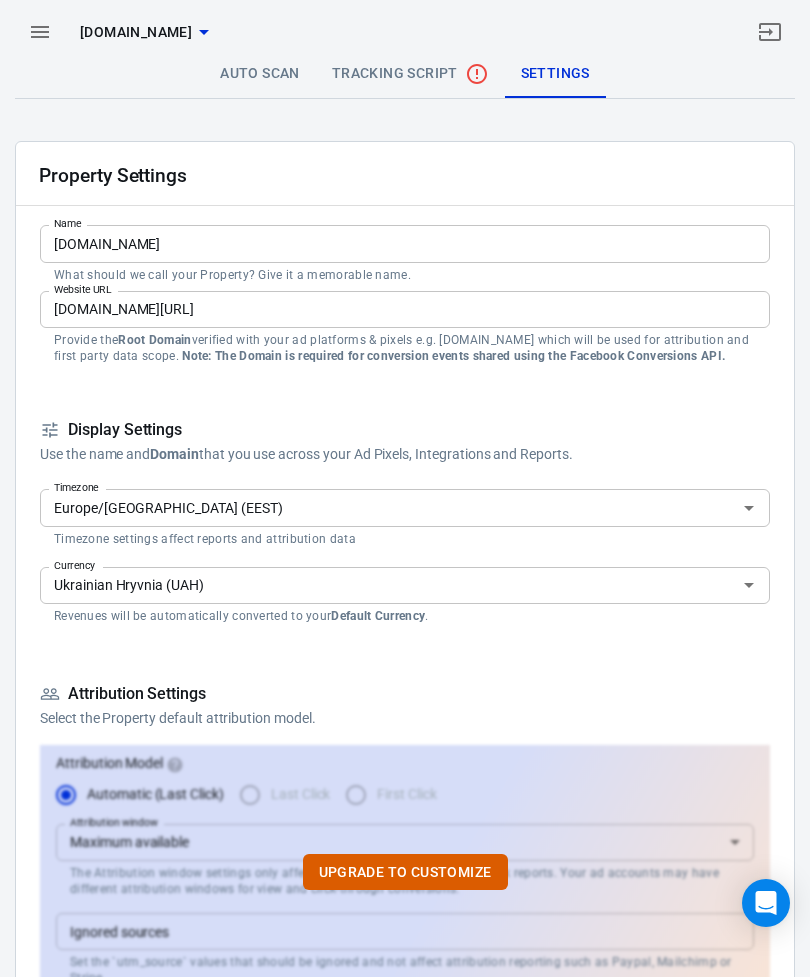 click on "Upgrade to customize" at bounding box center [405, 872] 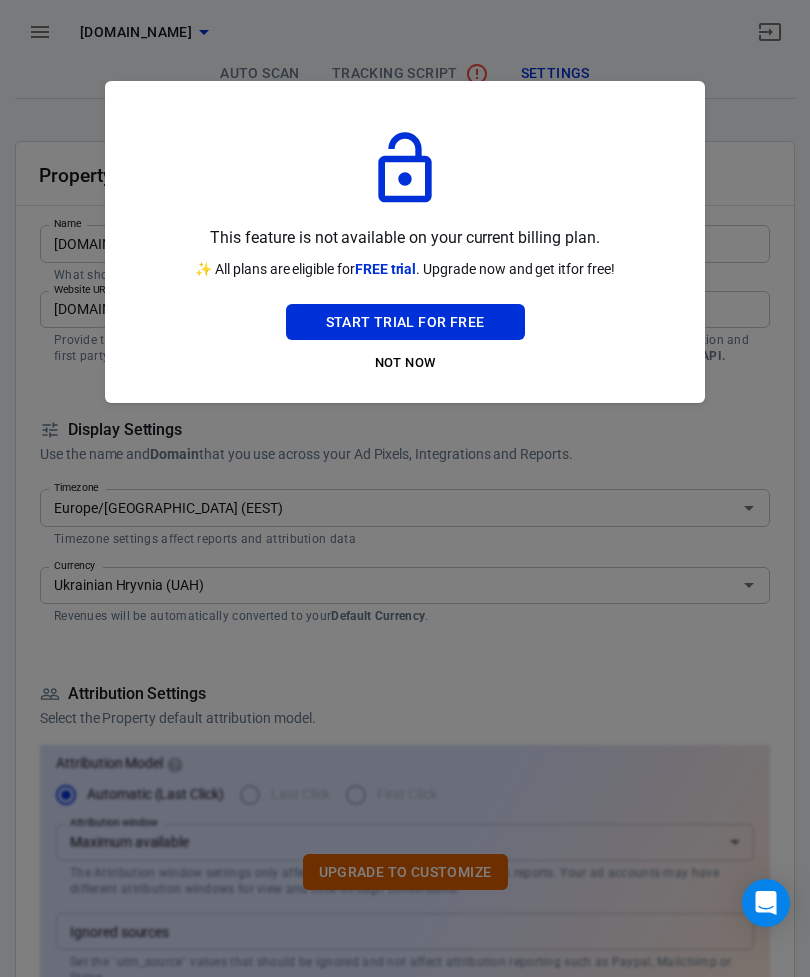 click on "Not Now" at bounding box center [405, 363] 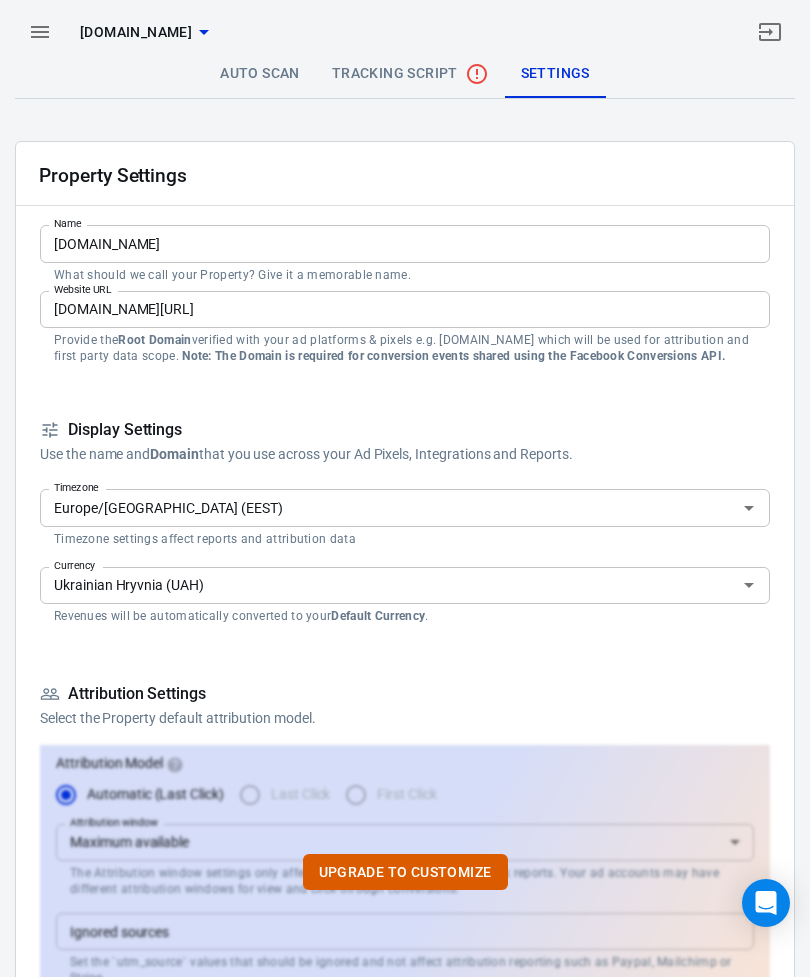 click at bounding box center (40, 32) 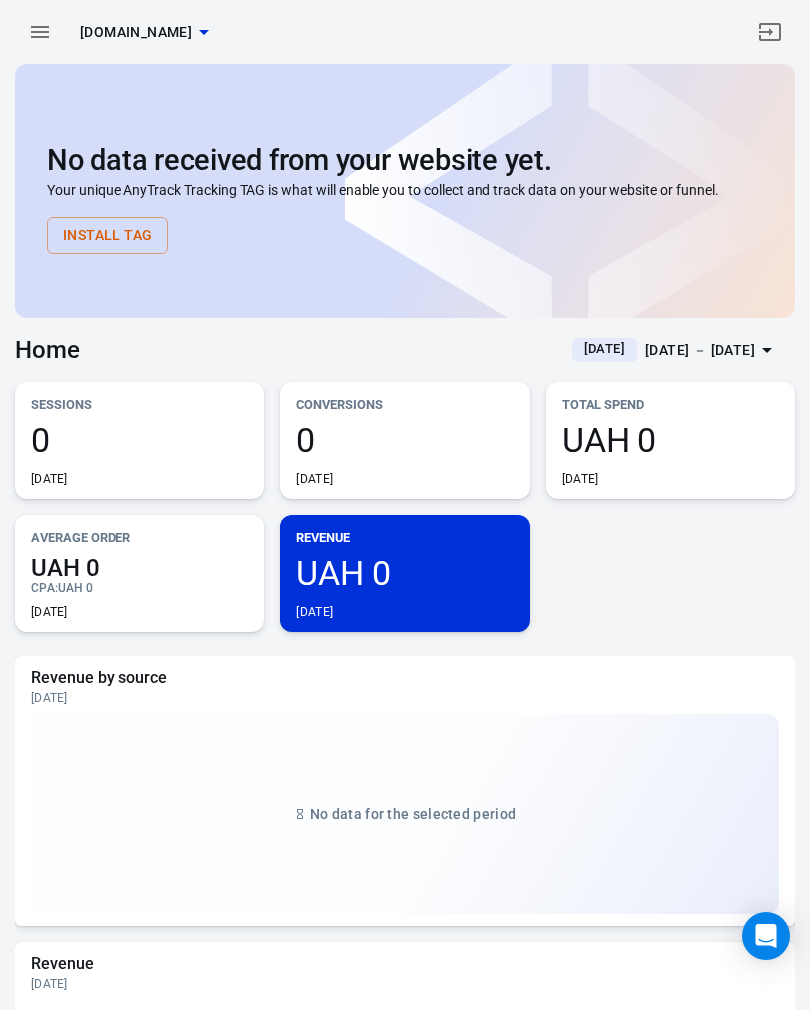 scroll, scrollTop: 0, scrollLeft: 0, axis: both 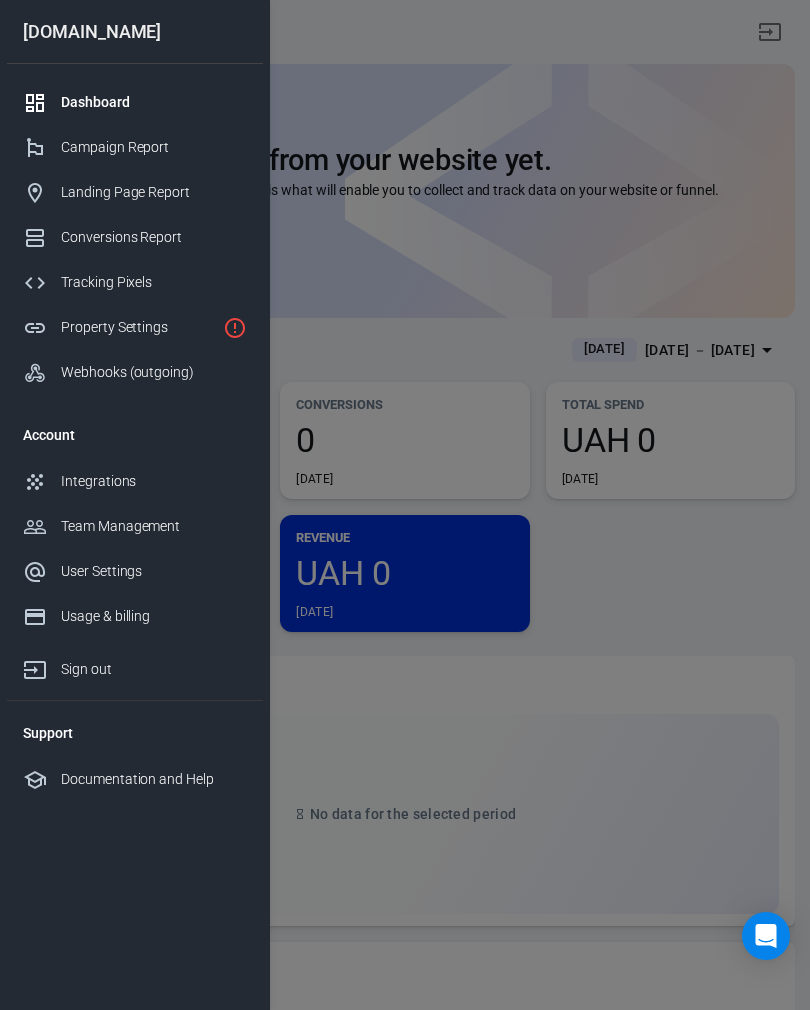 click on "Property Settings" at bounding box center (138, 327) 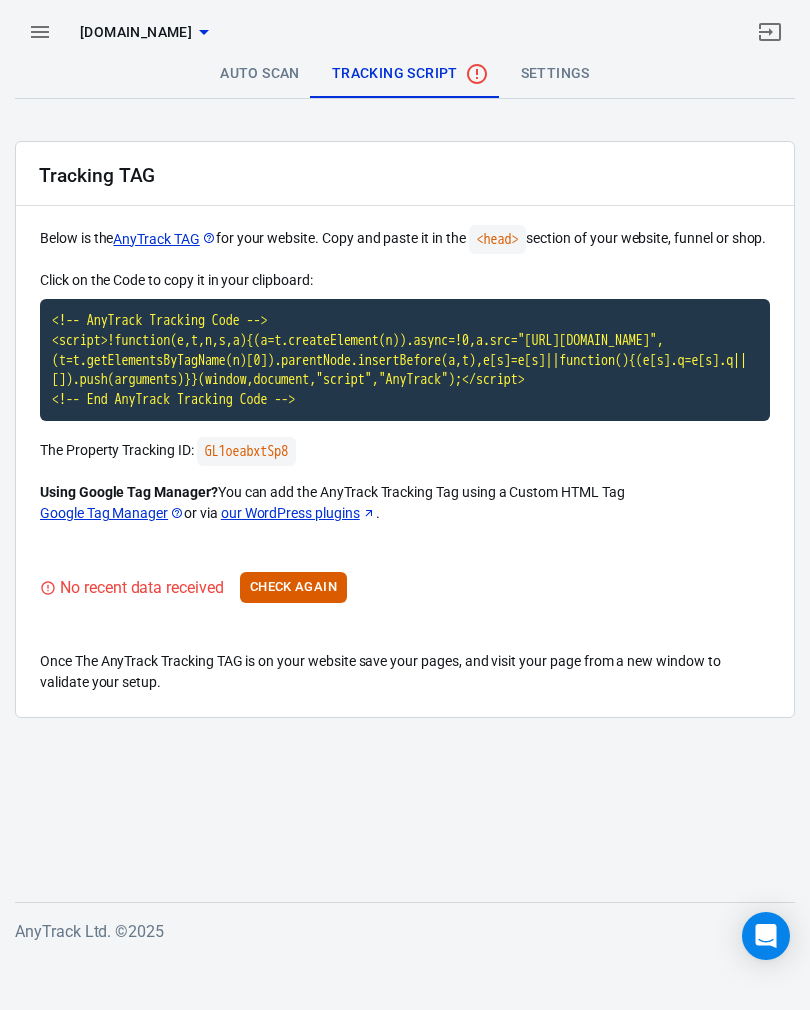 click on "Check Again" at bounding box center [293, 587] 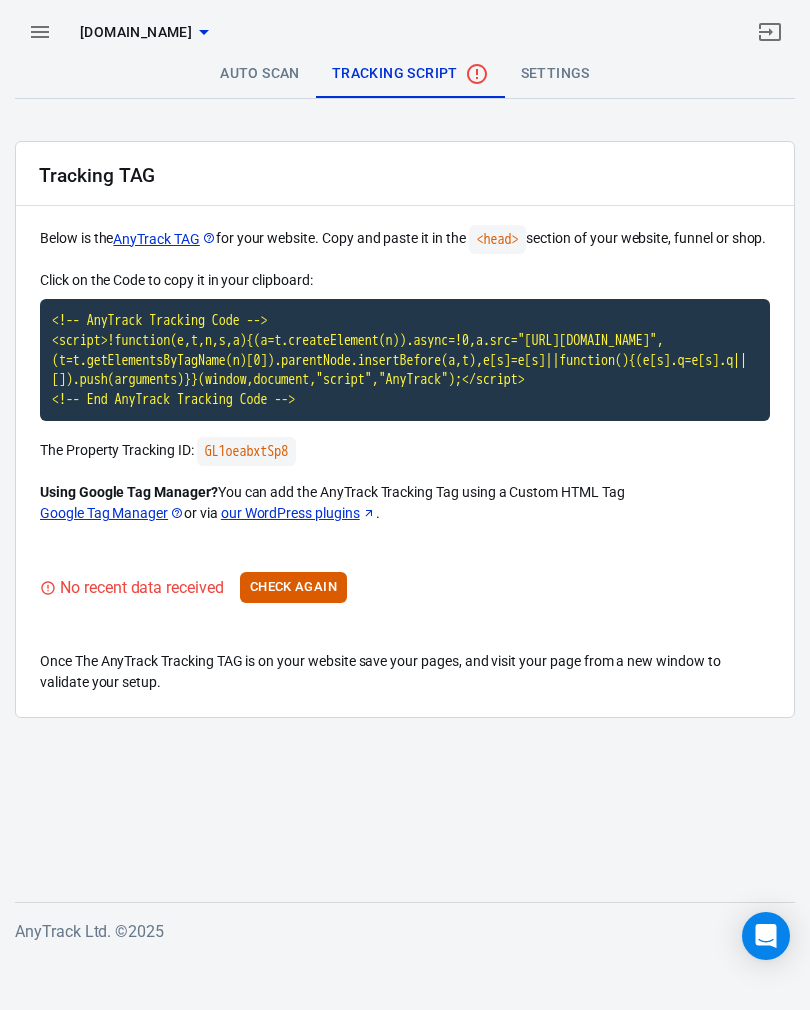 click on "<!-- AnyTrack Tracking Code -->
<script>!function(e,t,n,s,a){(a=t.createElement(n)).async=!0,a.src="https://assets.anytrack.io/GL1oeabxtSp8.js",(t=t.getElementsByTagName(n)[0]).parentNode.insertBefore(a,t),e[s]=e[s]||function(){(e[s].q=e[s].q||[]).push(arguments)}}(window,document,"script","AnyTrack");</script>
<!-- End AnyTrack Tracking Code -->" at bounding box center [405, 360] 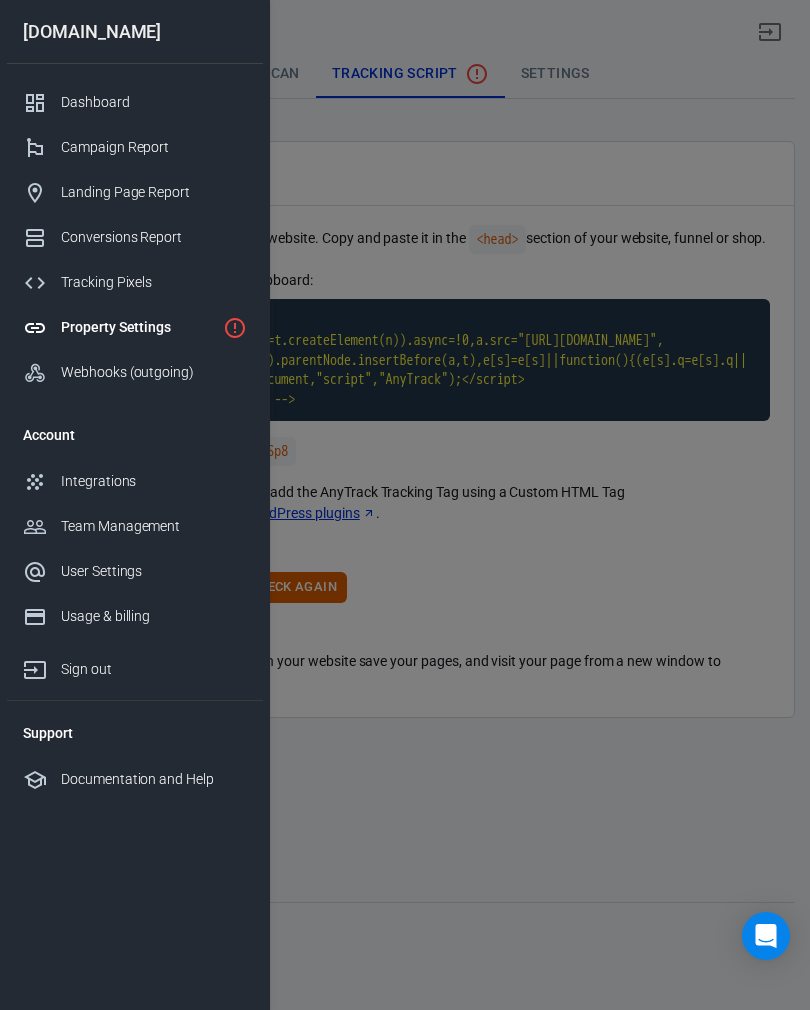 click on "Integrations" at bounding box center [154, 481] 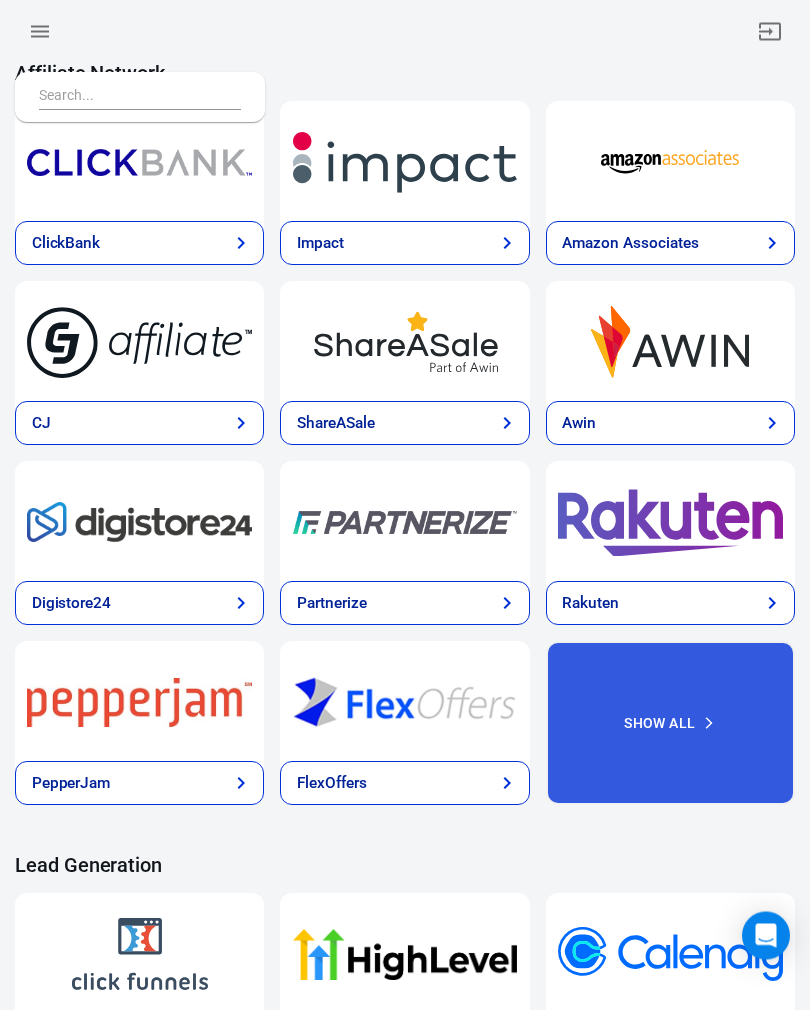 scroll, scrollTop: 869, scrollLeft: 0, axis: vertical 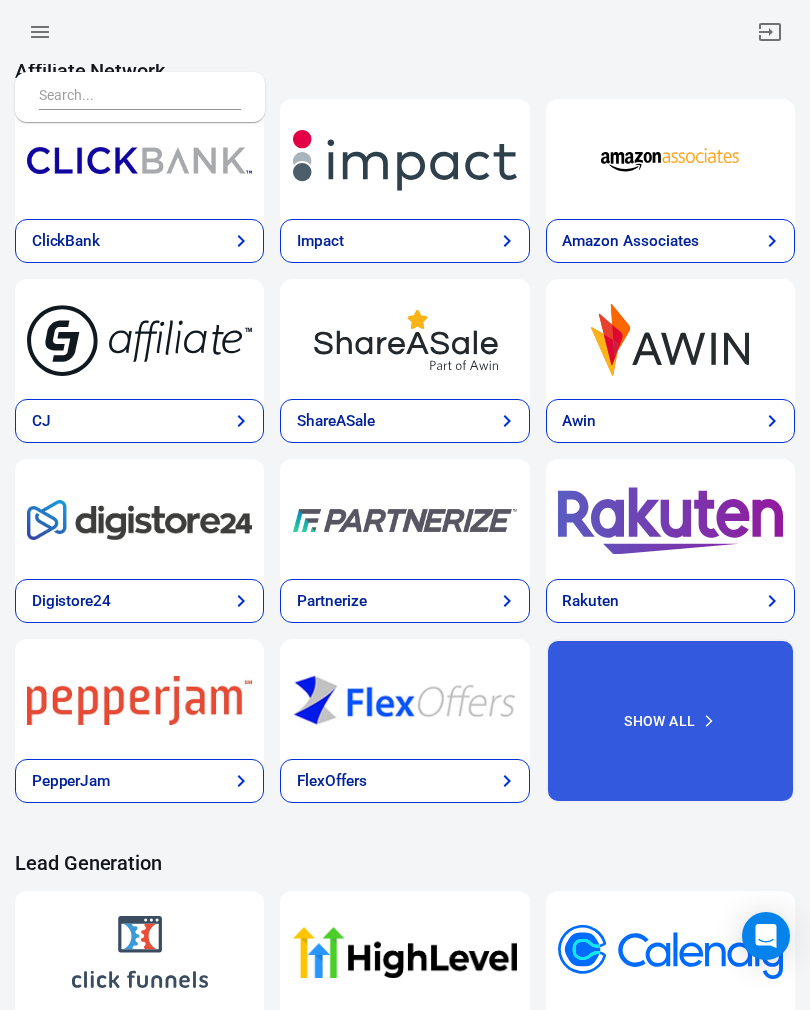 click on "CJ" at bounding box center [139, 421] 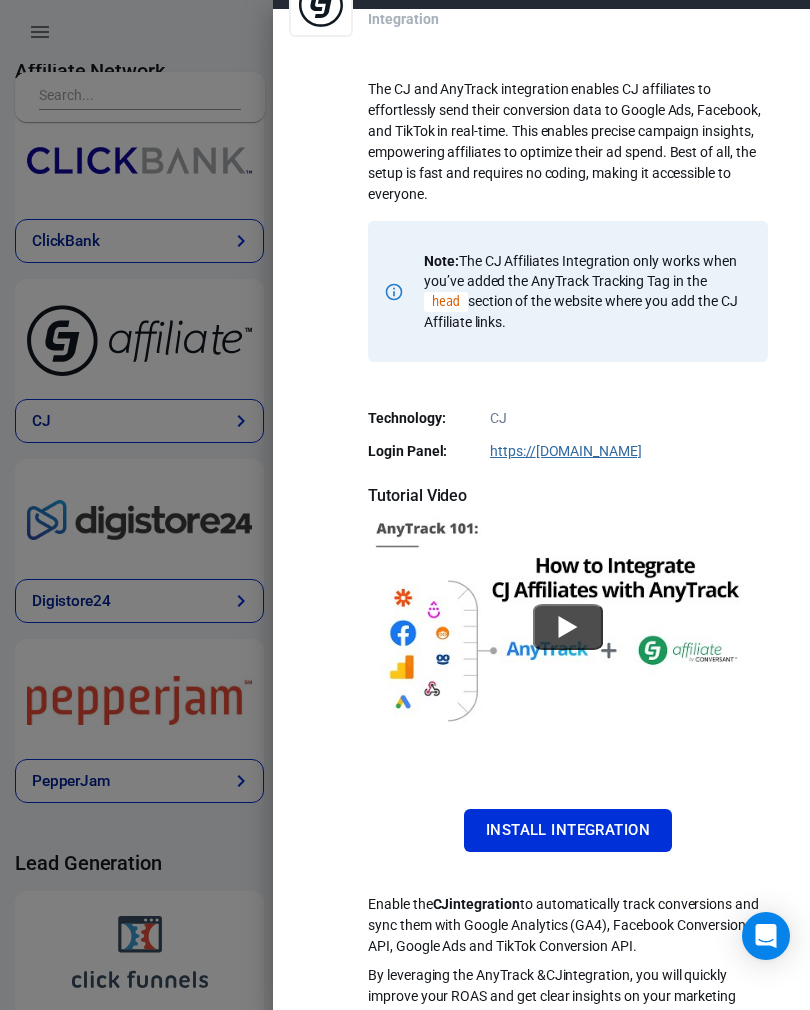 scroll, scrollTop: 50, scrollLeft: 0, axis: vertical 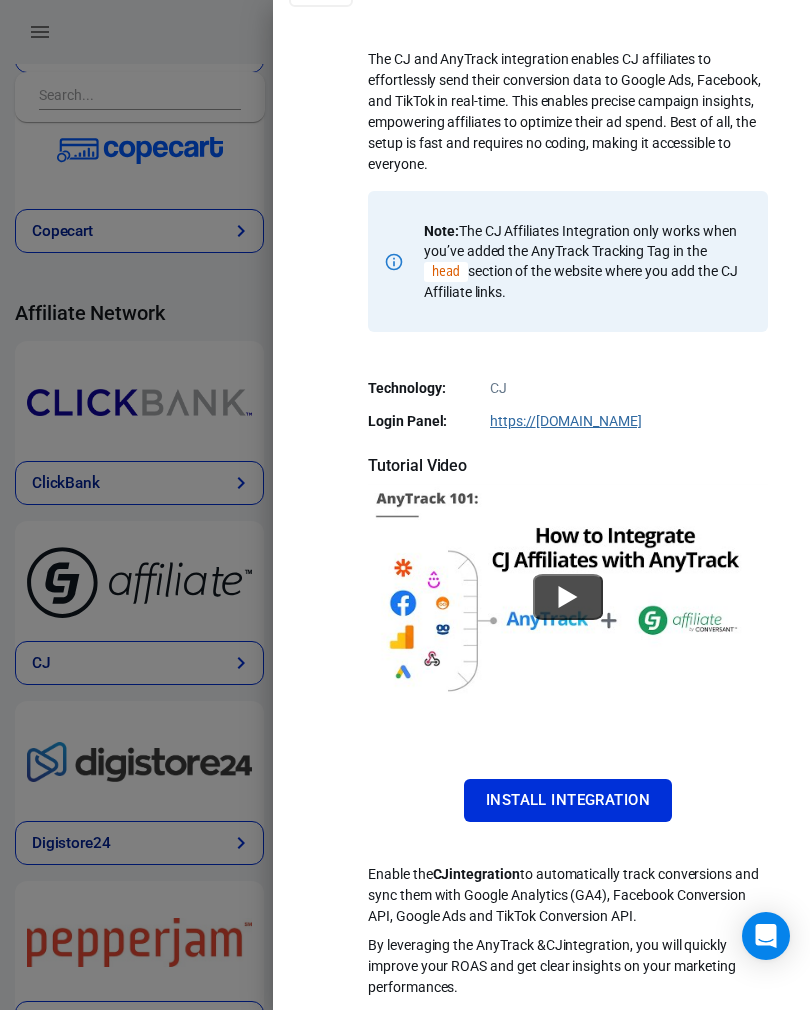 click on "CJ Integration The CJ and AnyTrack integration enables CJ affiliates to effortlessly send their conversion data to Google Ads, Facebook, and TikTok in real-time. This enables precise campaign insights, empowering affiliates to optimize their ad spend. Best of all, the setup is fast and requires no coding, making it accessible to everyone.
Note:
The CJ Affiliates Integration only works when you’ve added the AnyTrack Tracking Tag in the  head  section of the website where you add the CJ Affiliate links.
Technology: CJ Login Panel: https:// developers.cj.com Category: Affiliate Network Documentation url: readme.anytrack.io/docs/cj Video tutorial url: https://www.youtube.com/embed/8C1pyxbGXys?si=0TTxkM9PsGdpqC46 Created: Nov 3, 2019, 3:44 PM Updated: Jun 20, 2025, 12:53 PM Tutorial Video Install Integration Enable the  CJ  integration  to automatically track conversions and sync them with Google Analytics (GA4), Facebook Conversion API, Google Ads and TikTok Conversion API. By leveraging the AnyTrack &" at bounding box center [541, 505] 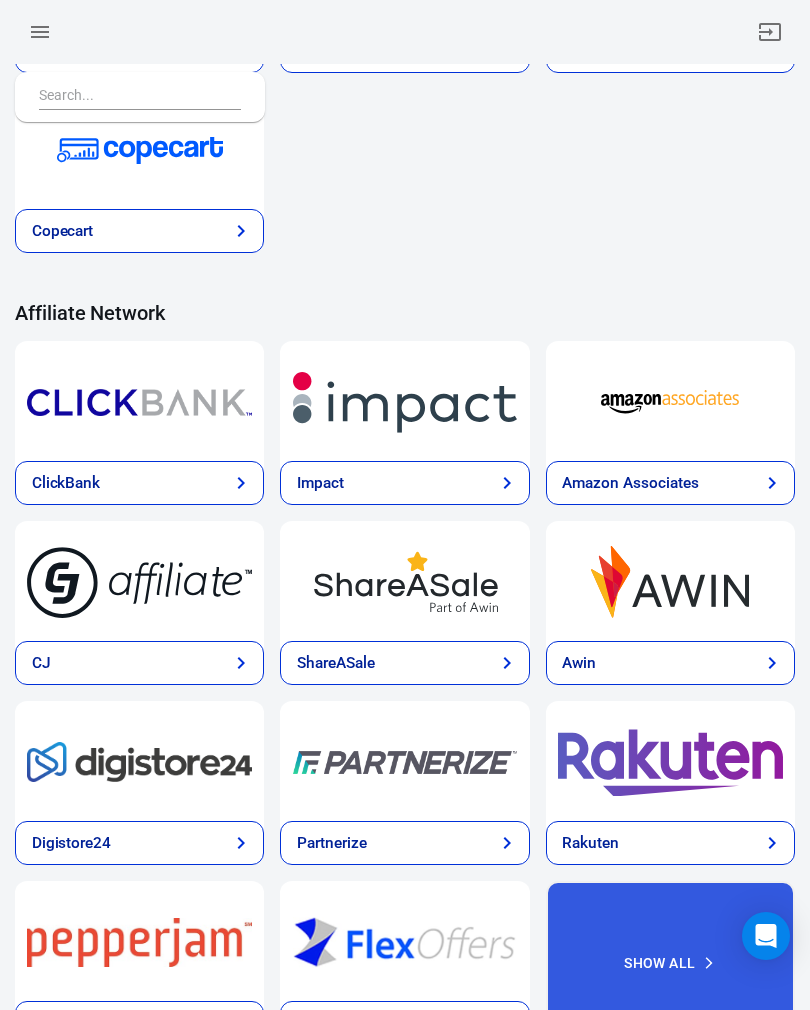 click at bounding box center [139, 582] 